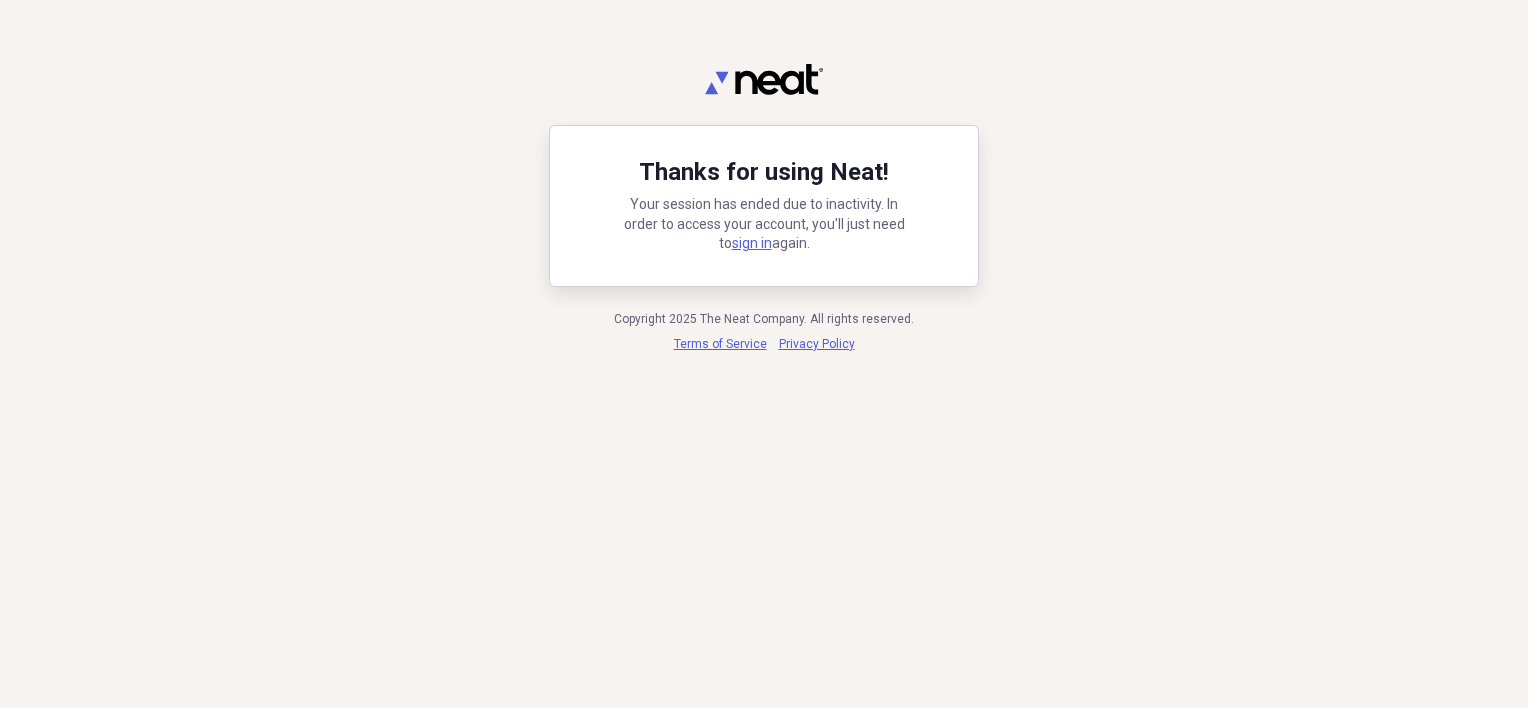 scroll, scrollTop: 0, scrollLeft: 0, axis: both 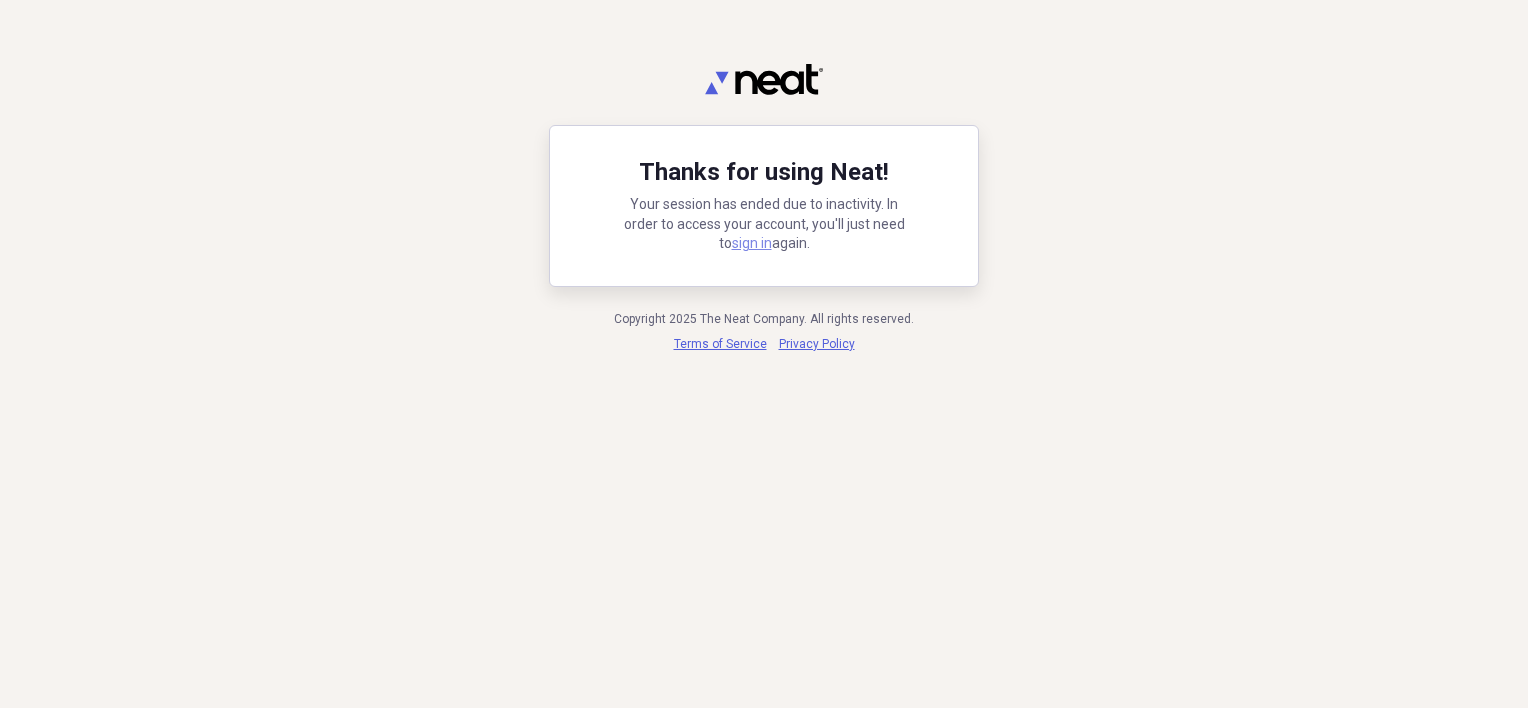 click on "sign in" at bounding box center (752, 243) 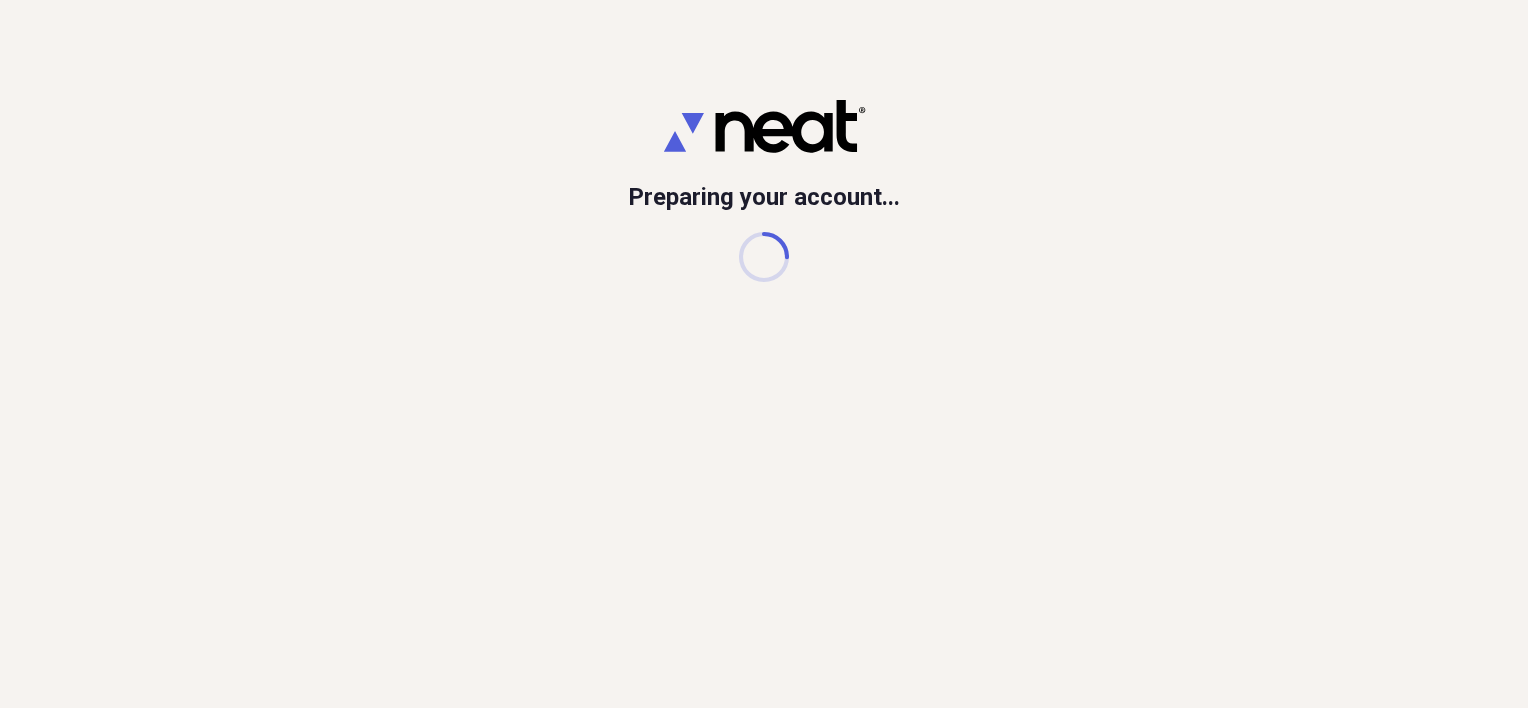 scroll, scrollTop: 0, scrollLeft: 0, axis: both 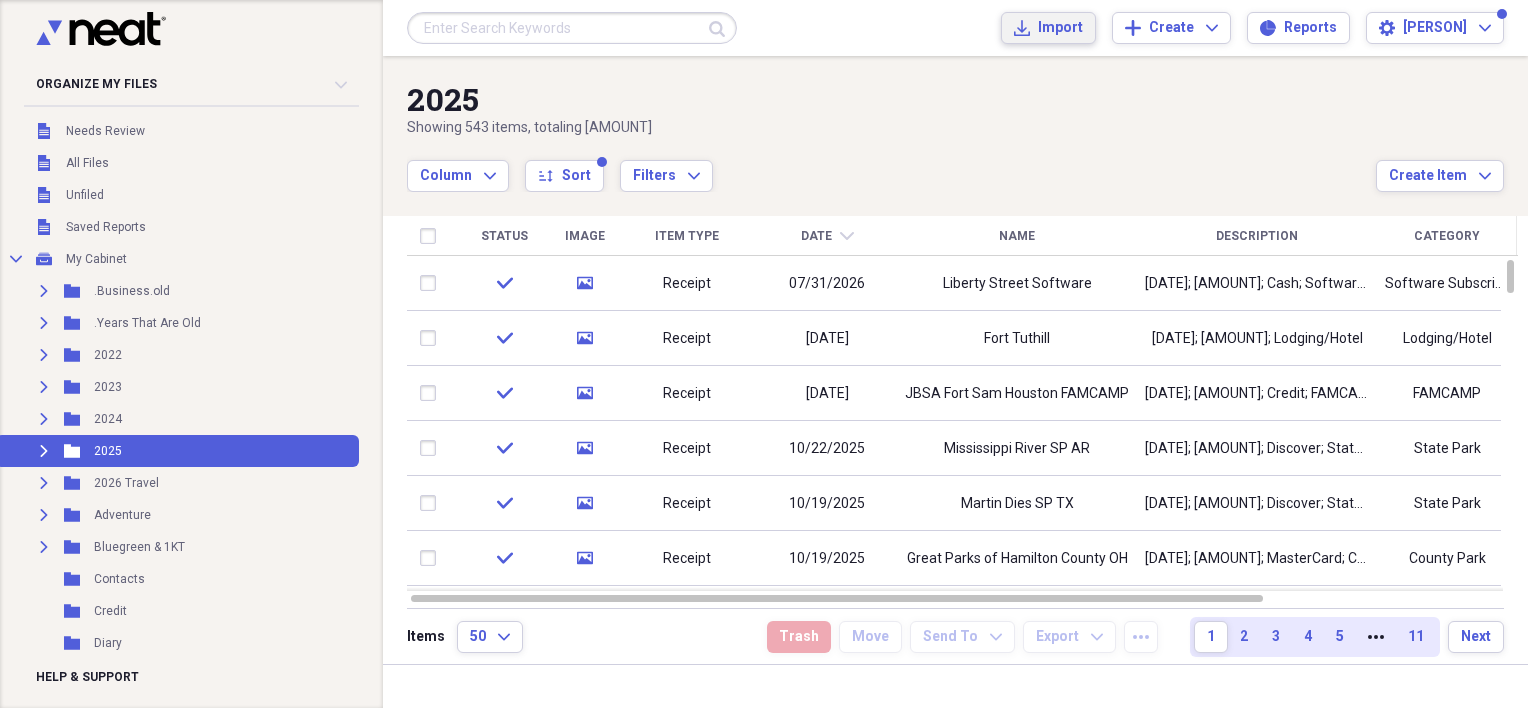 click 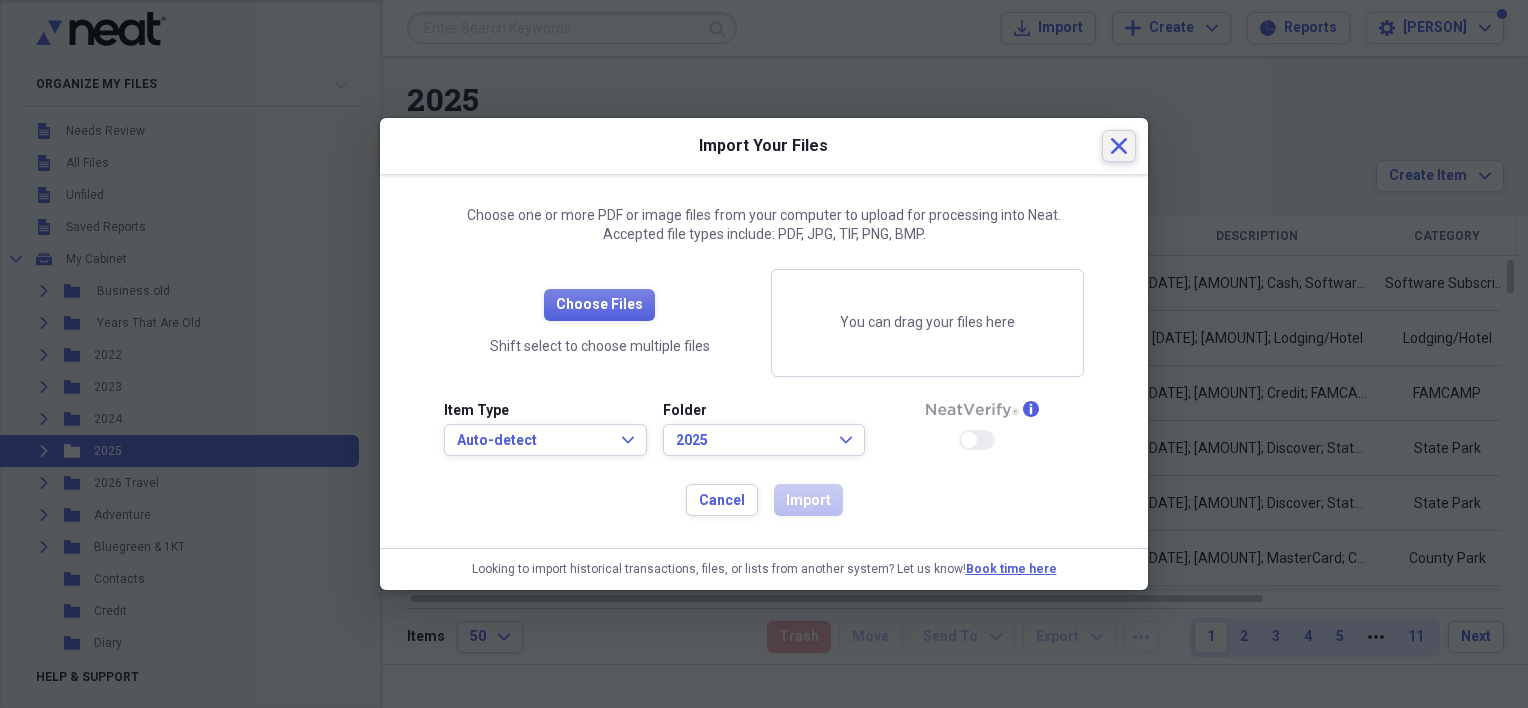 click 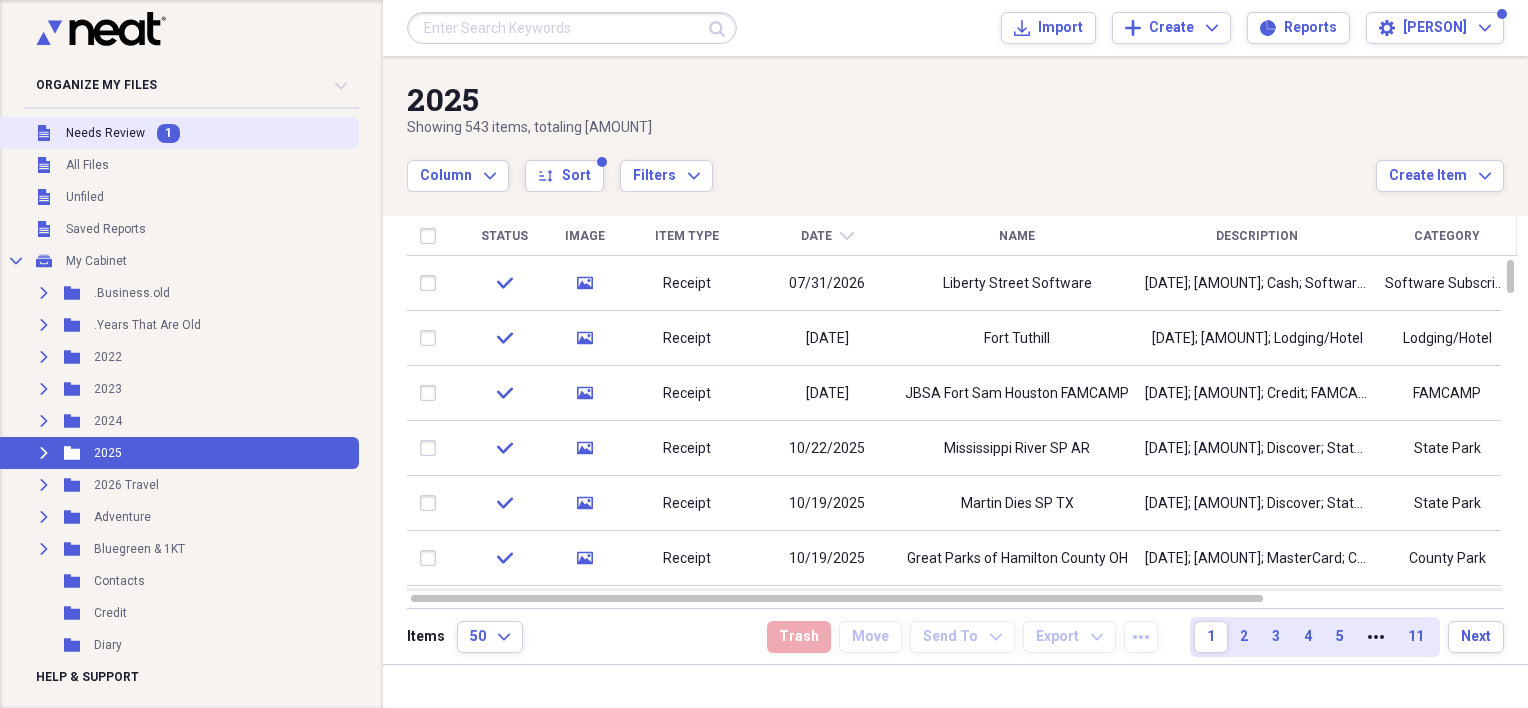 click on "Needs Review" at bounding box center (105, 133) 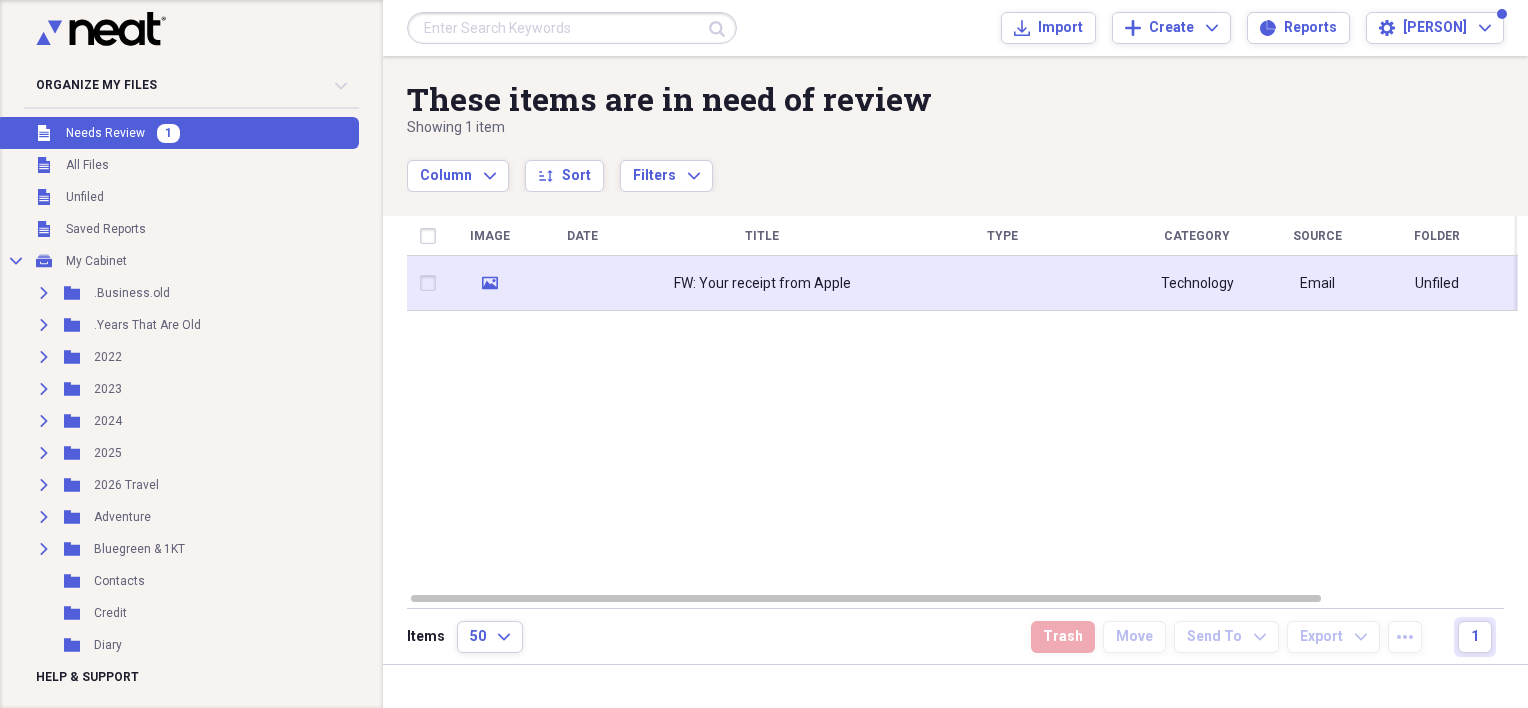 click on "FW: Your receipt from Apple" at bounding box center (762, 283) 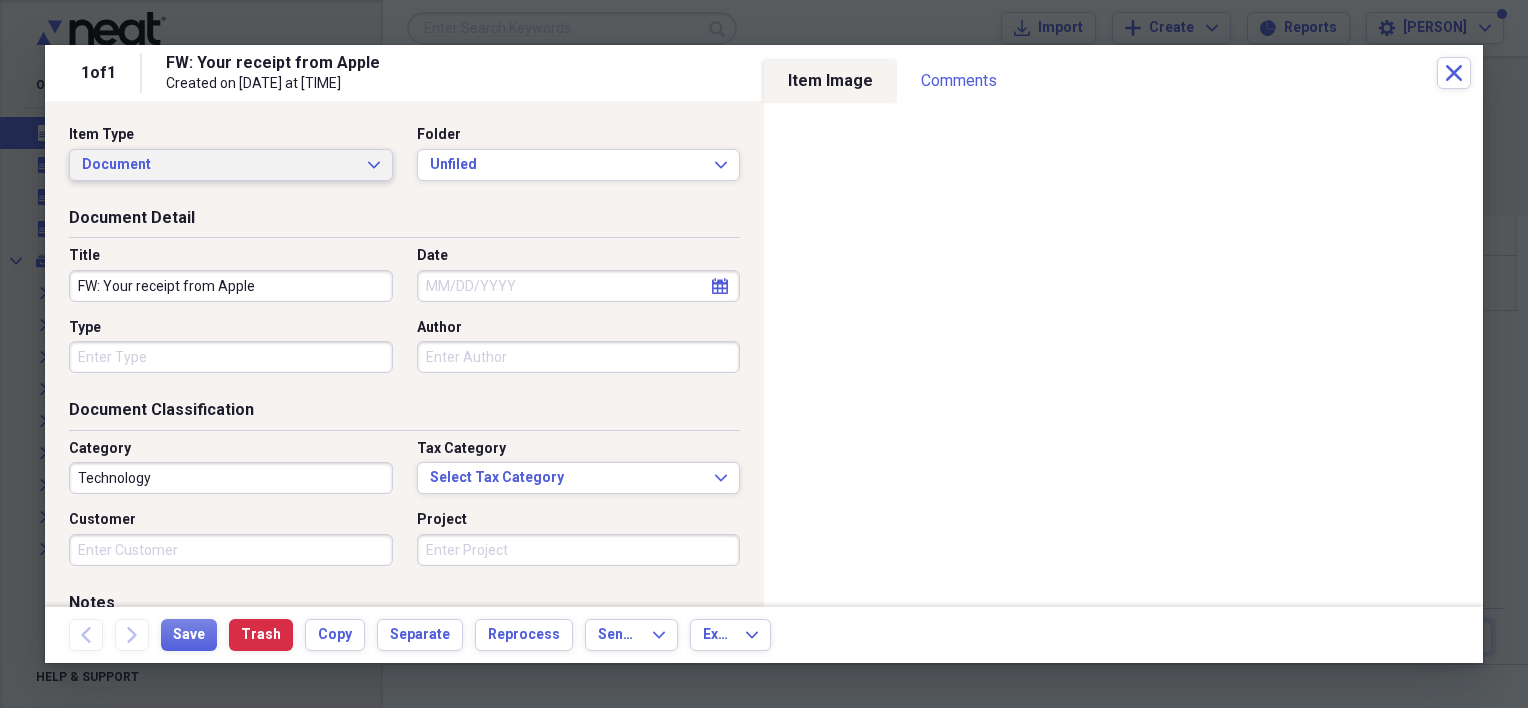 click on "Document" at bounding box center [219, 165] 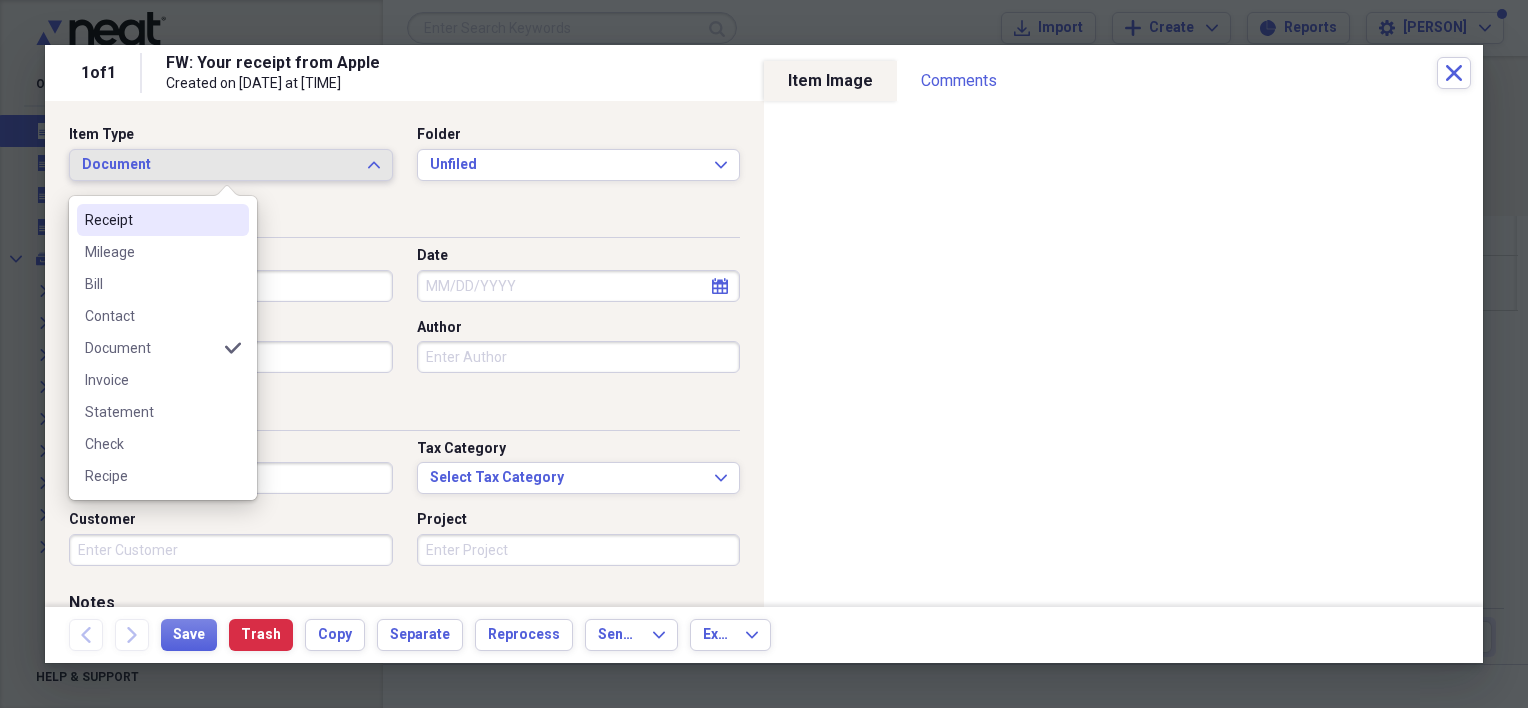 click on "Receipt" at bounding box center (151, 220) 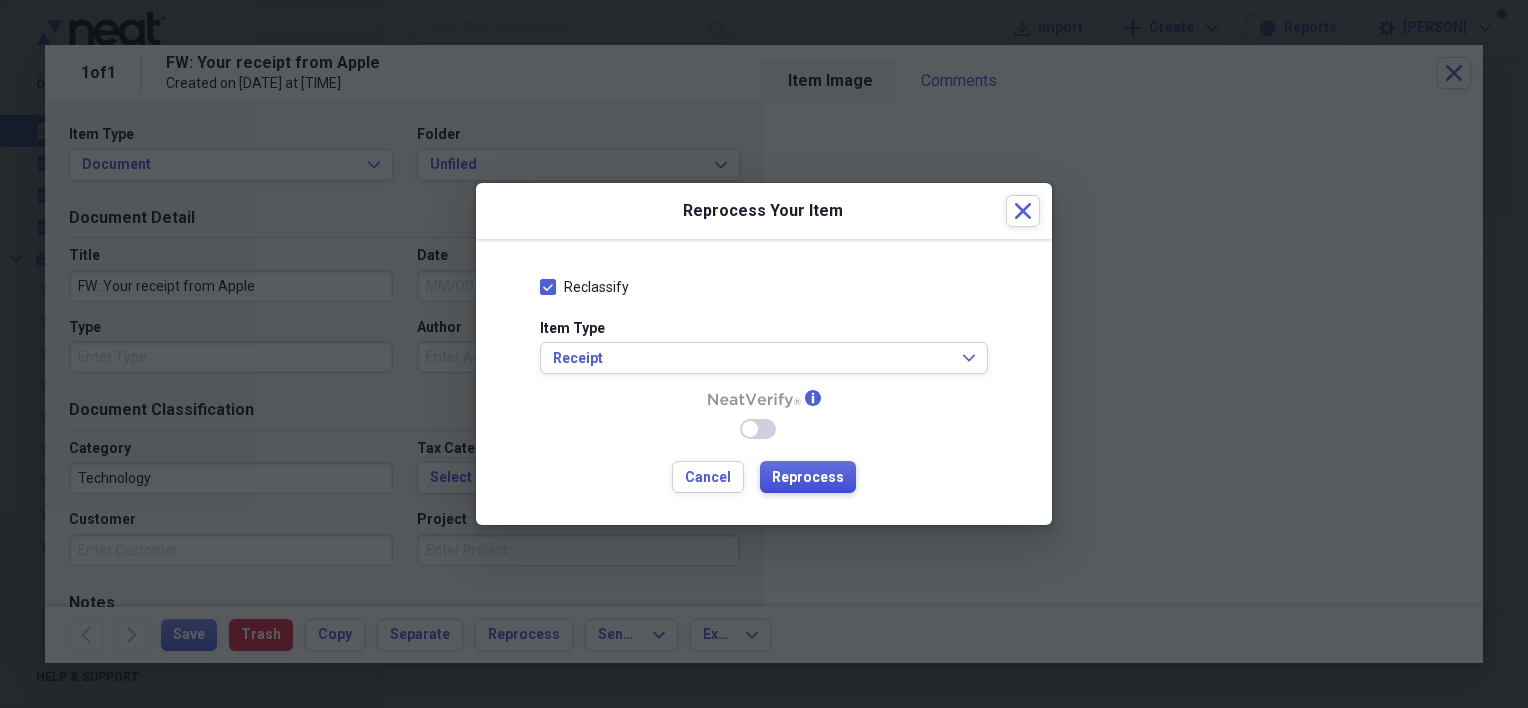 click on "Reprocess" at bounding box center (808, 478) 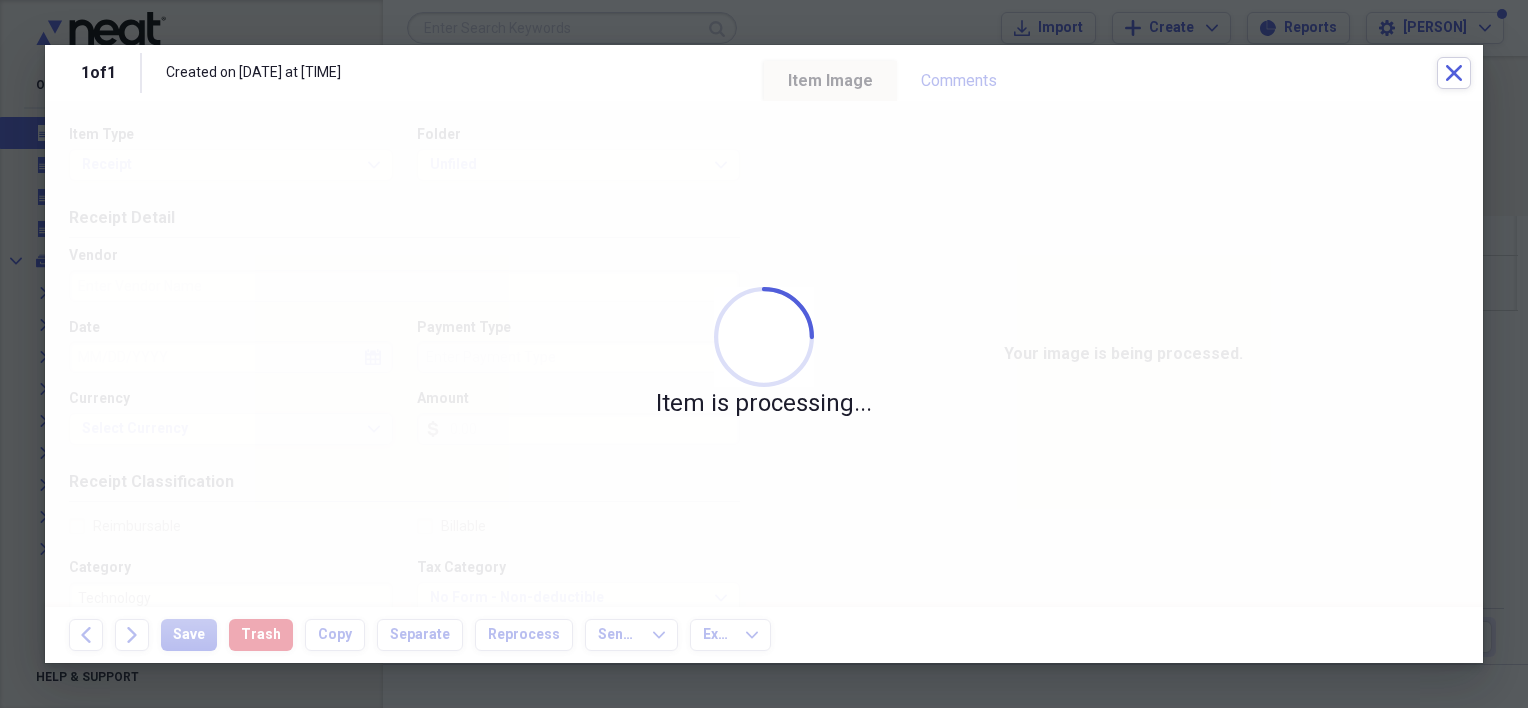 type on "Apple" 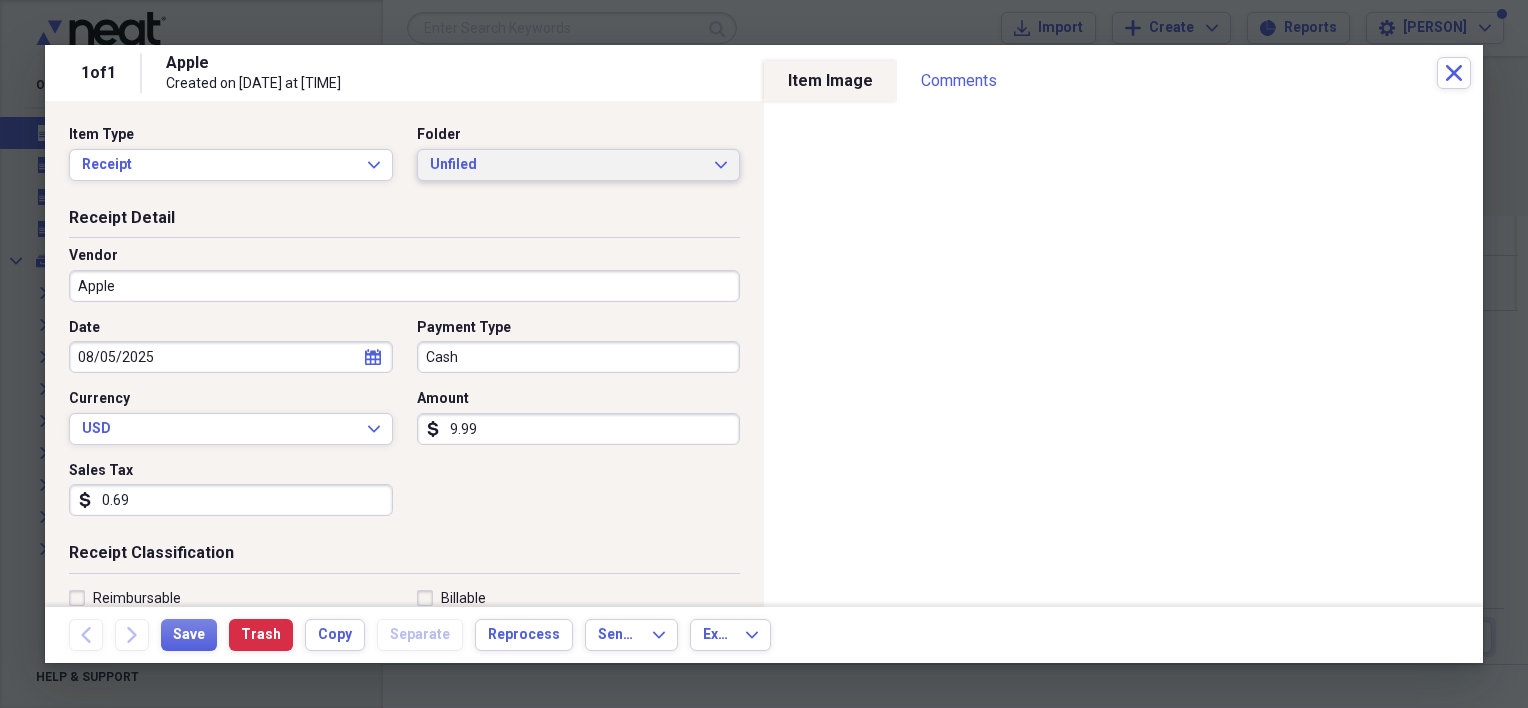 click on "Unfiled" at bounding box center (567, 165) 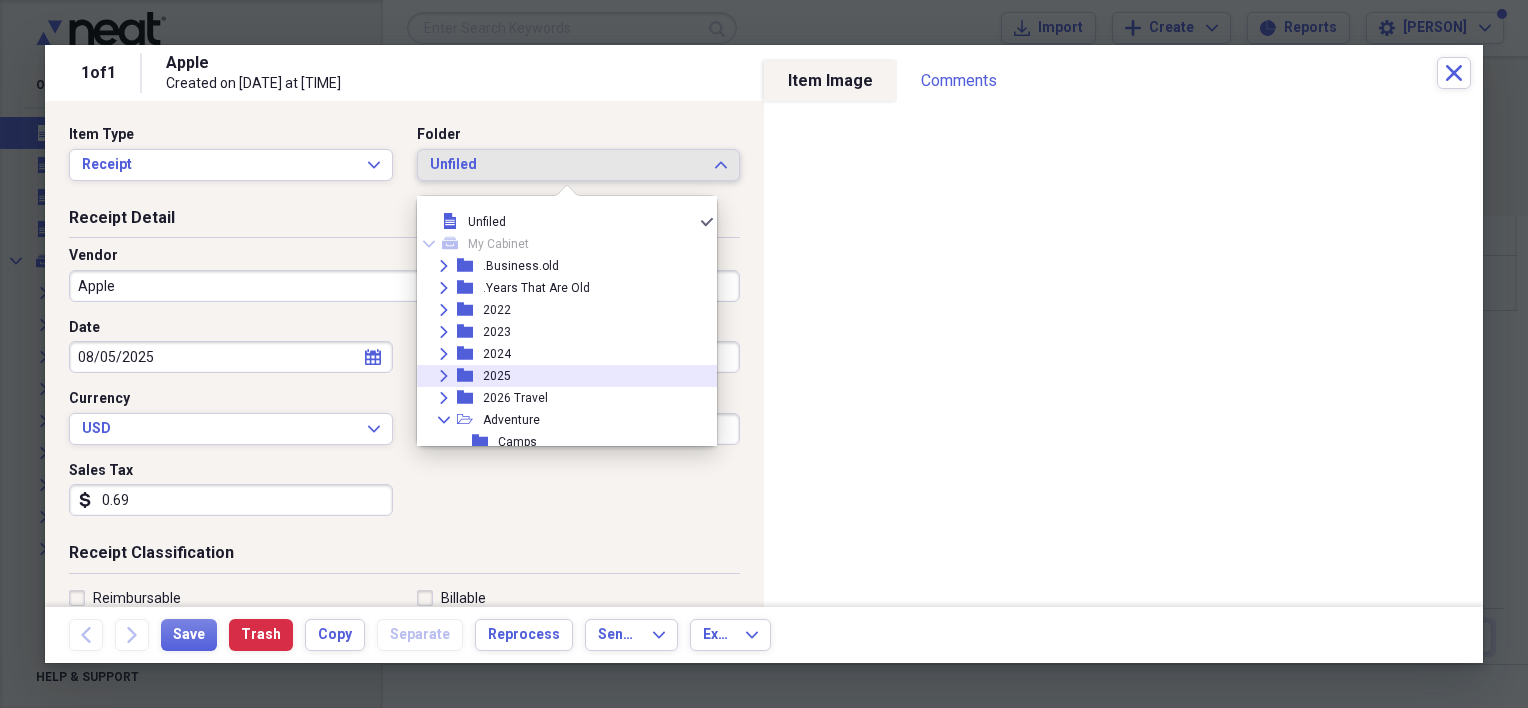 click on "2025" at bounding box center [497, 376] 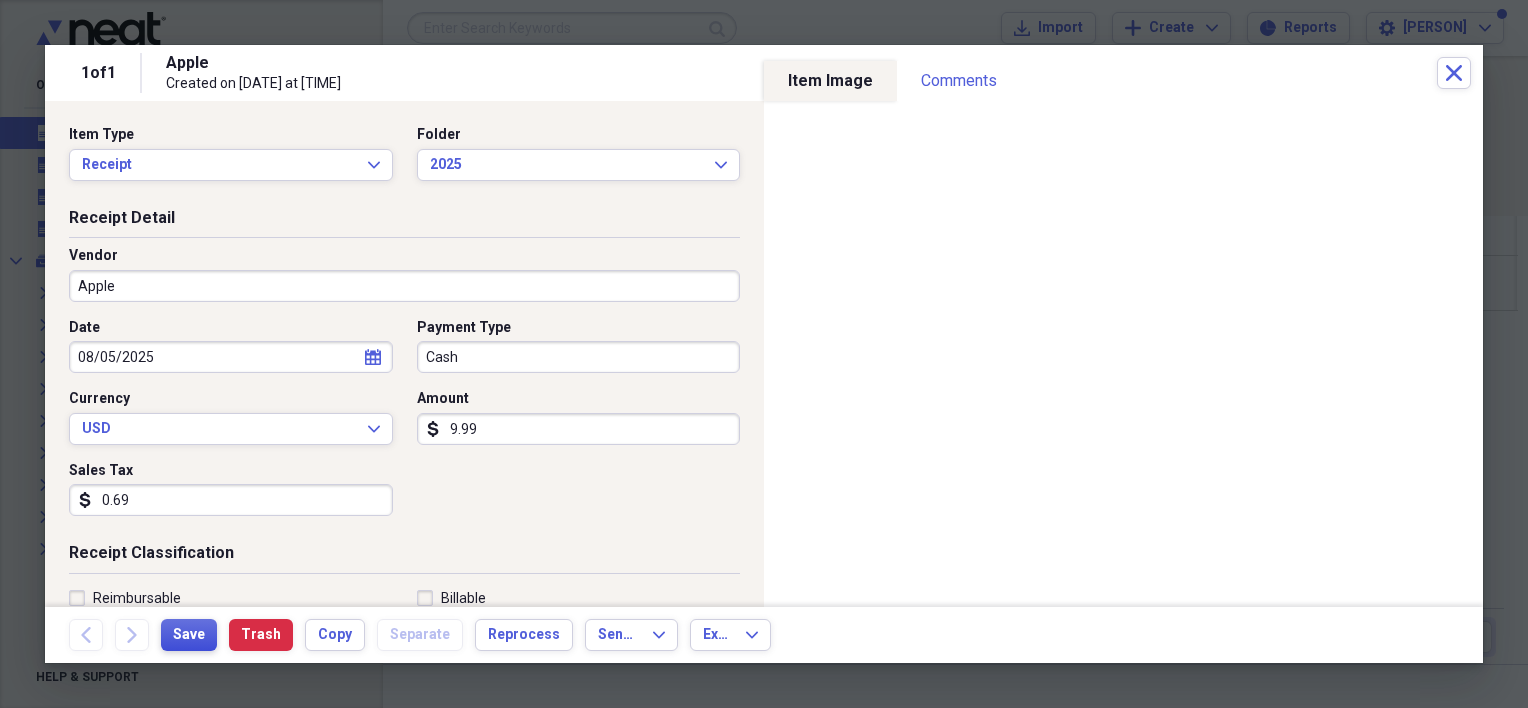 click on "Save" at bounding box center [189, 635] 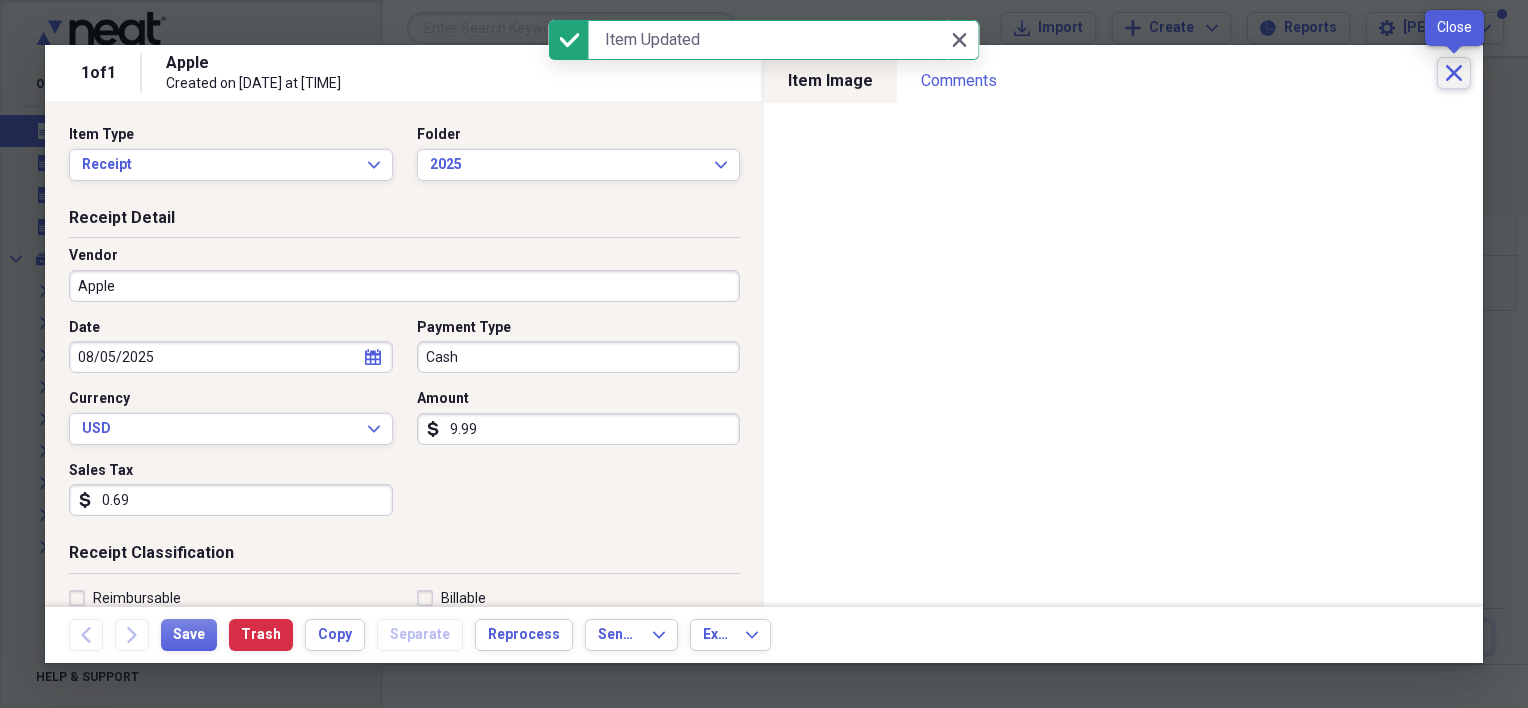 click on "Close" 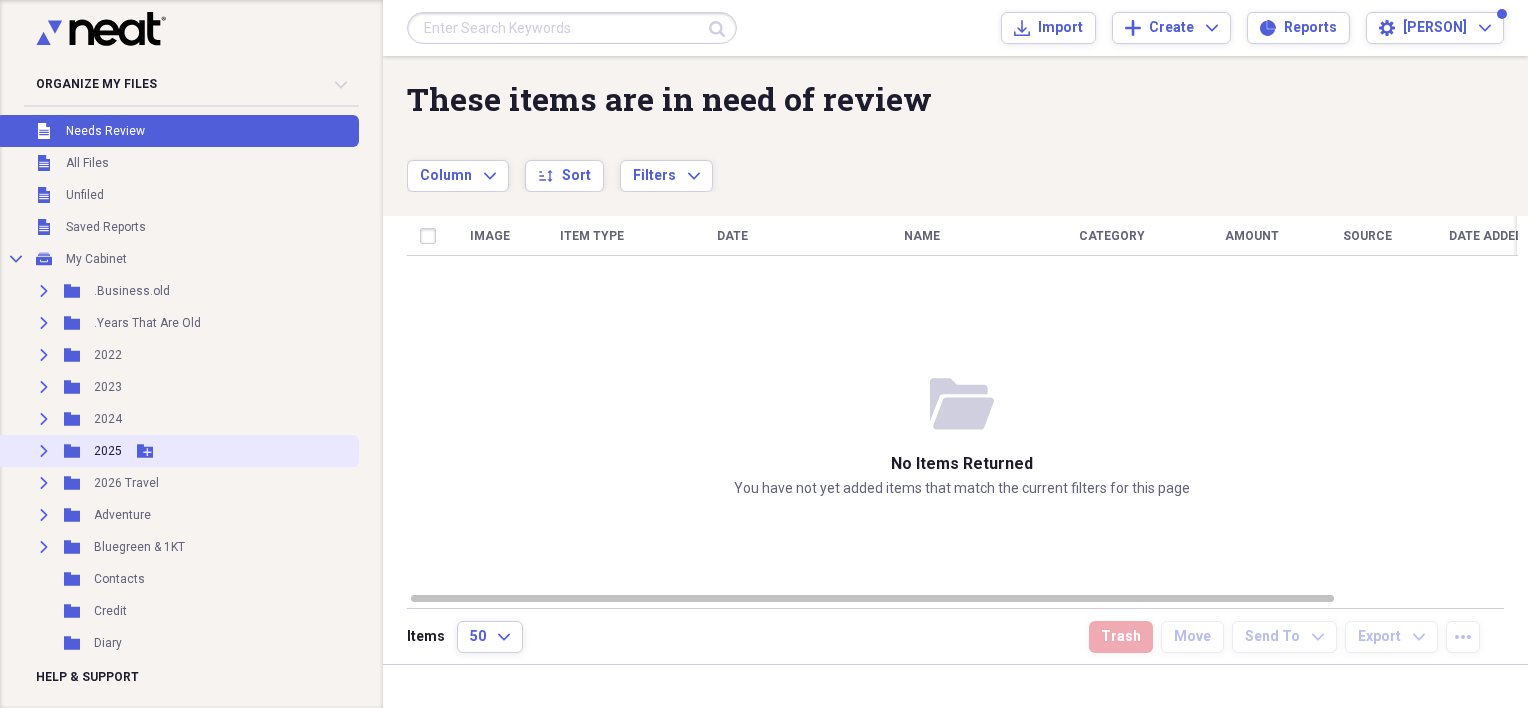 click on "2025" at bounding box center (108, 451) 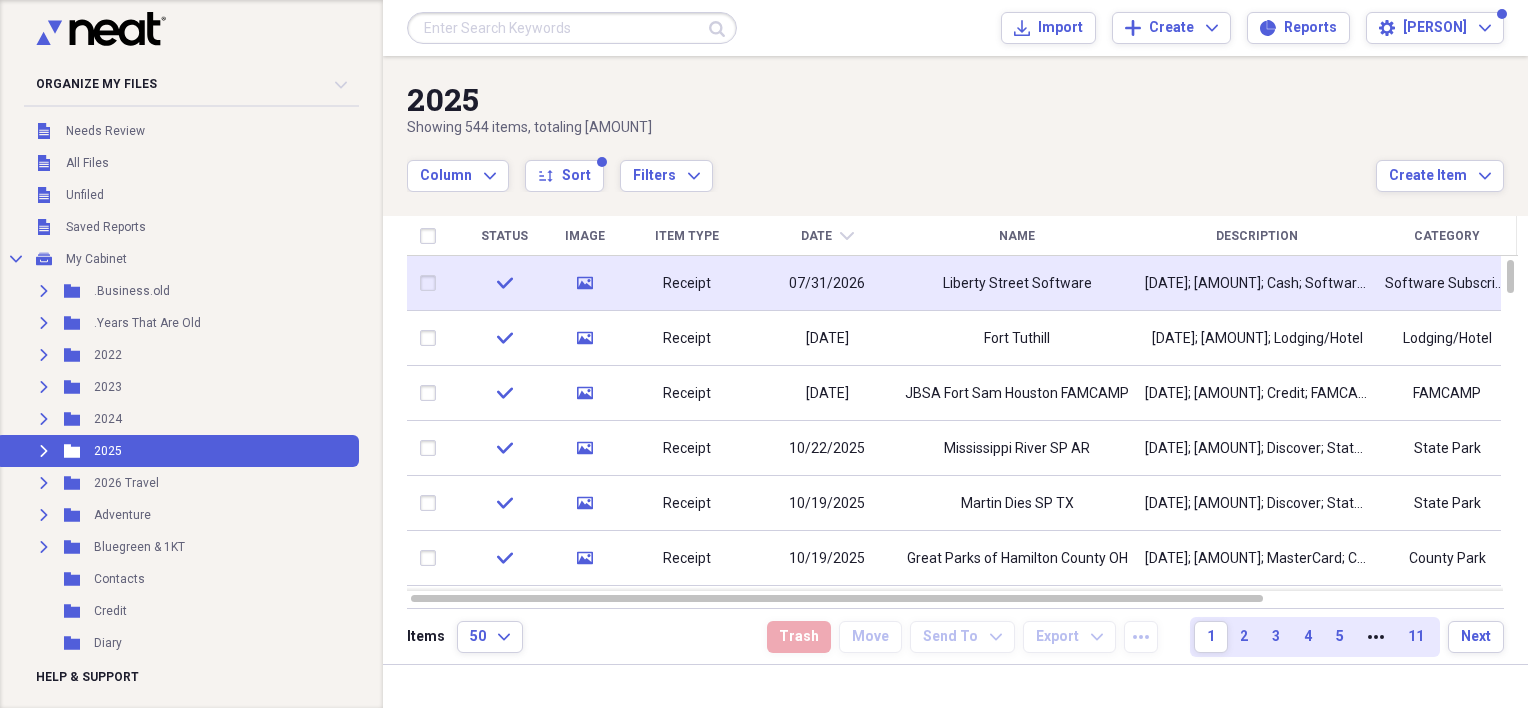 click on "Receipt" at bounding box center [687, 283] 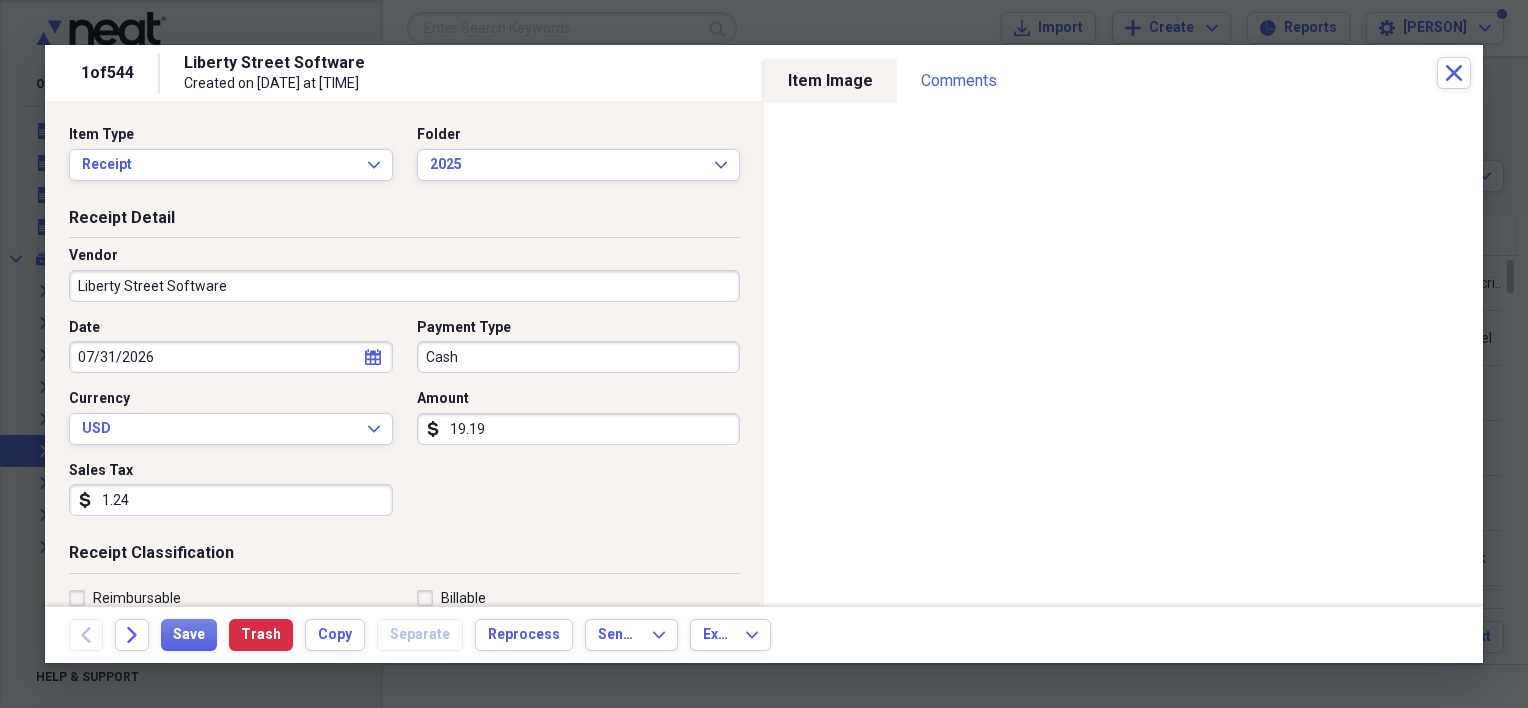 click on "07/31/2026" at bounding box center [231, 357] 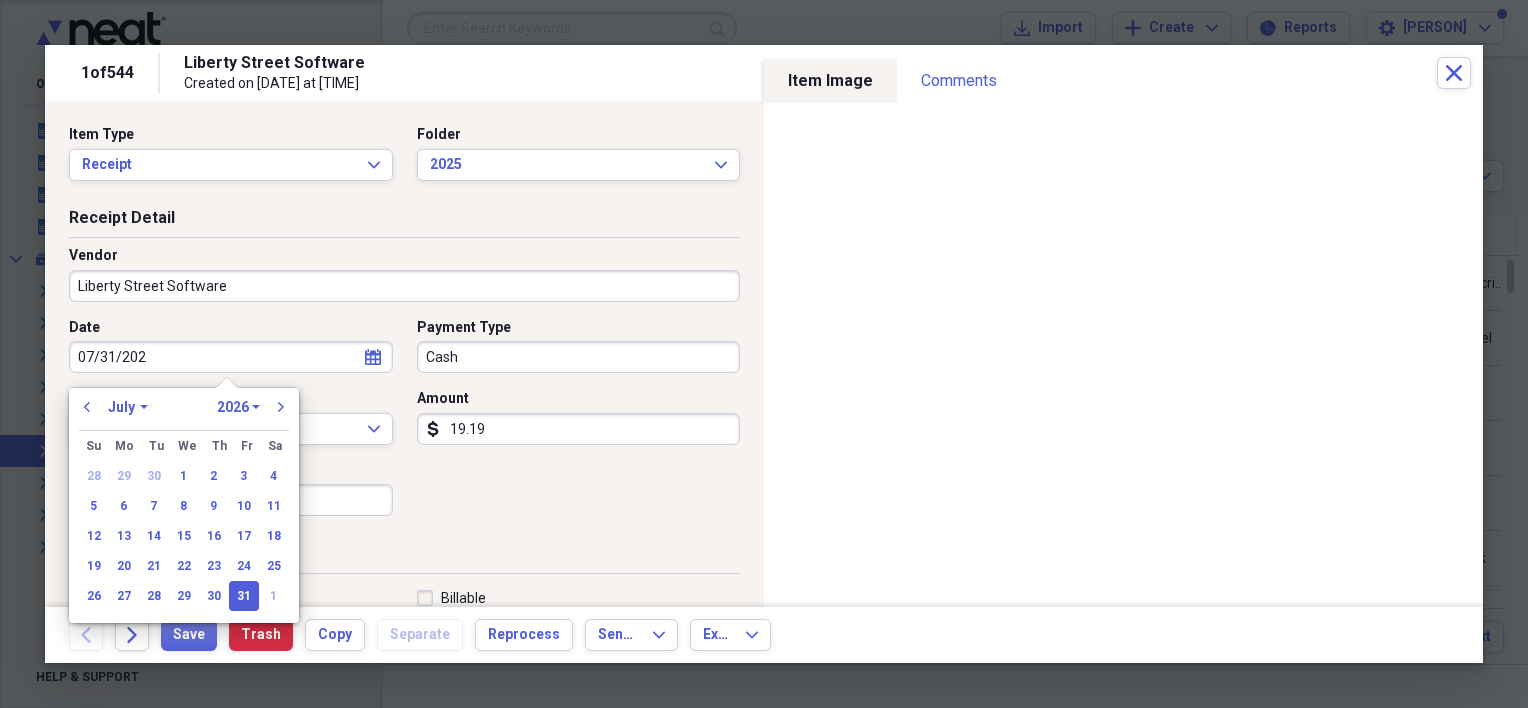 type on "07/31/2025" 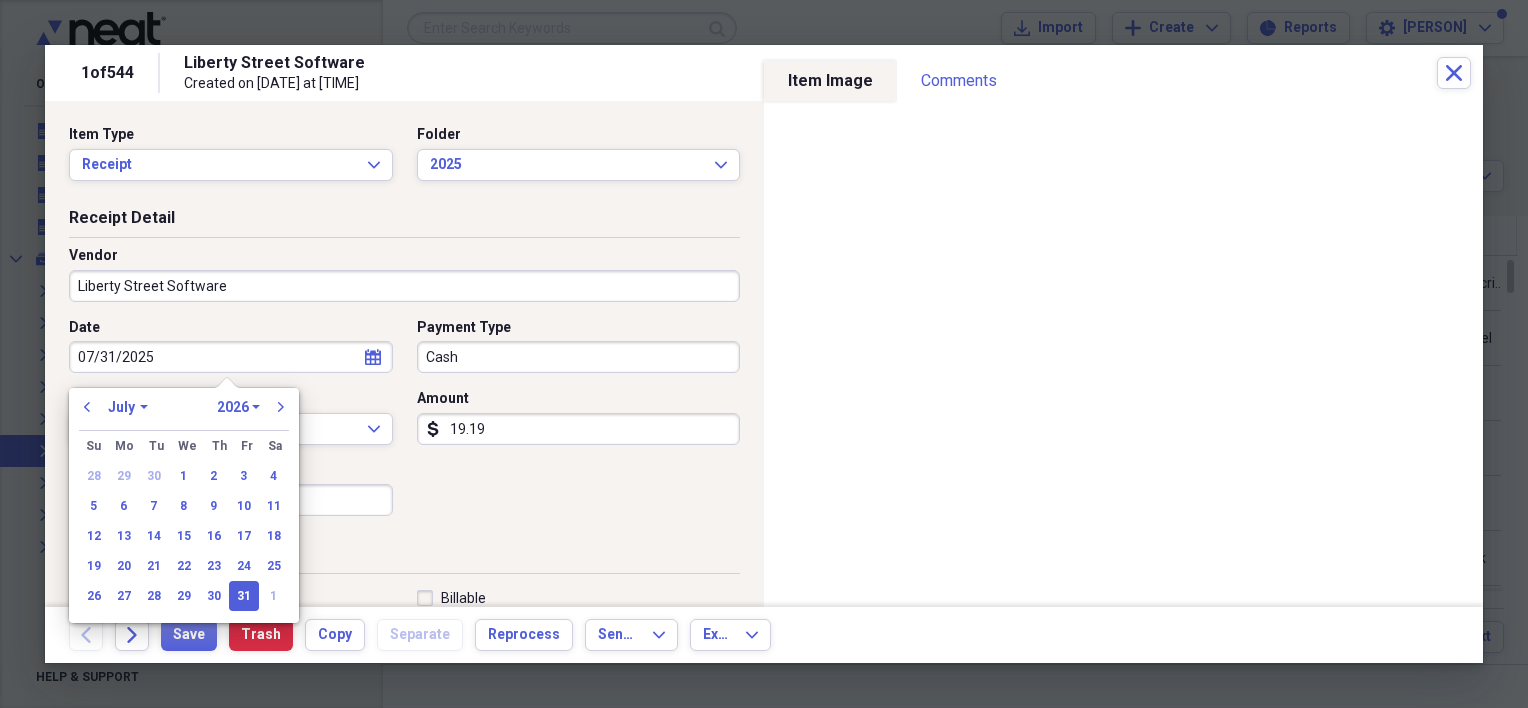 select on "2025" 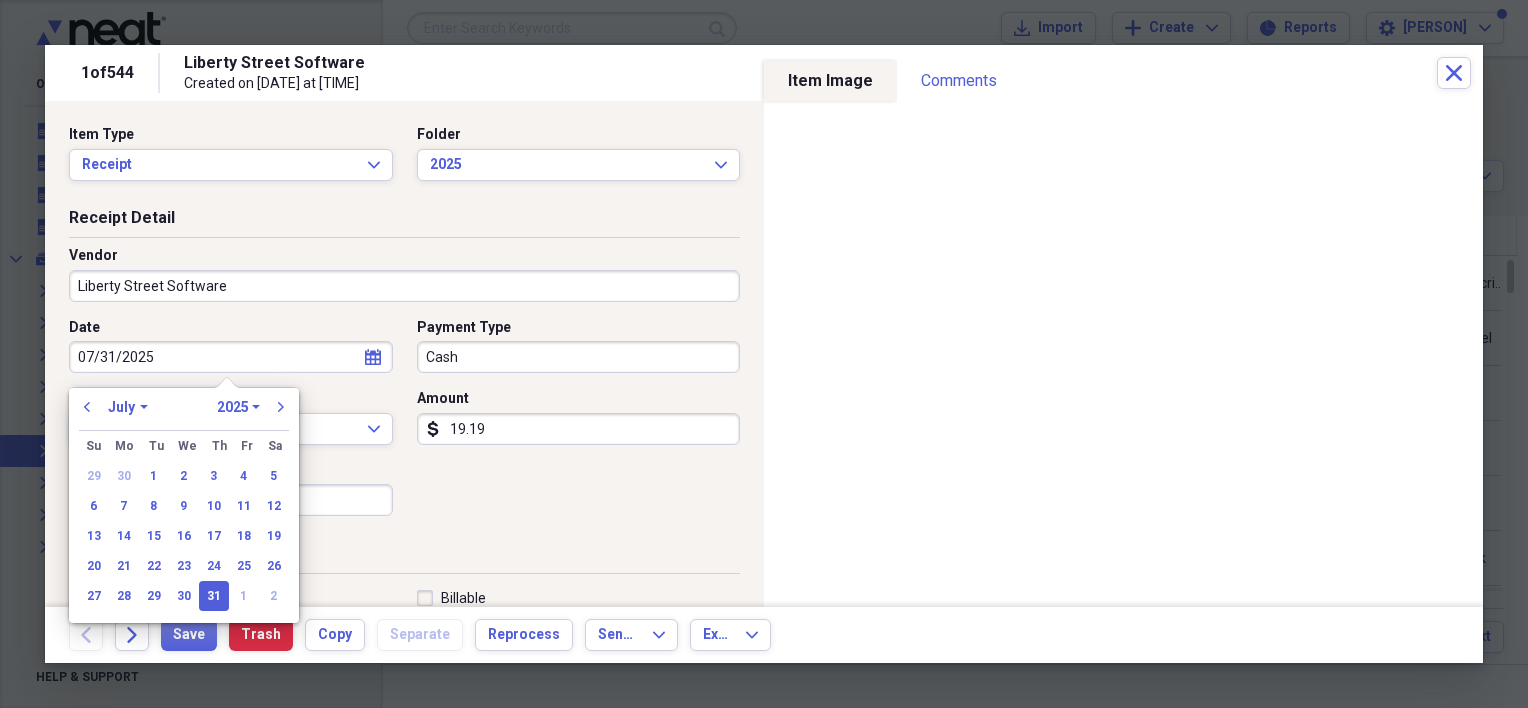 type on "07/31/2025" 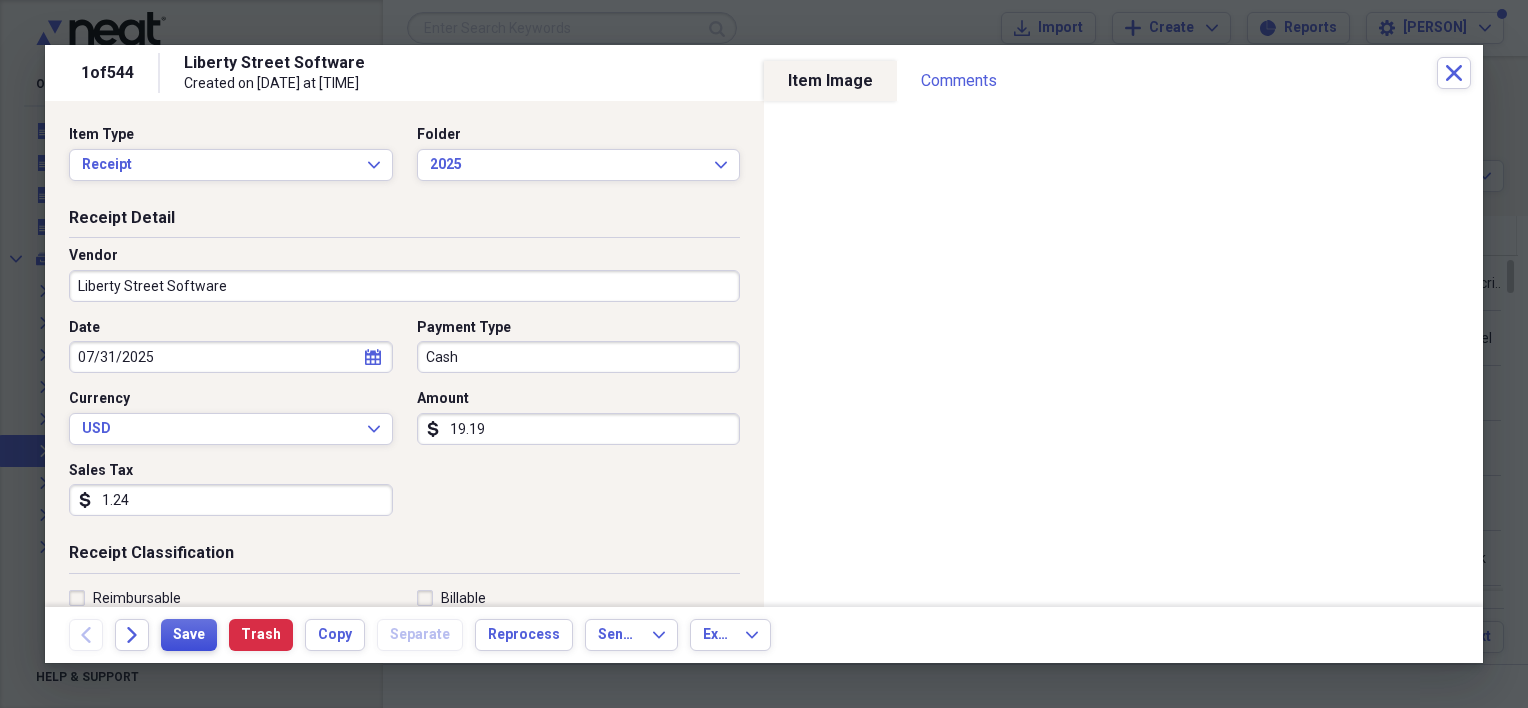 click on "Save" at bounding box center (189, 635) 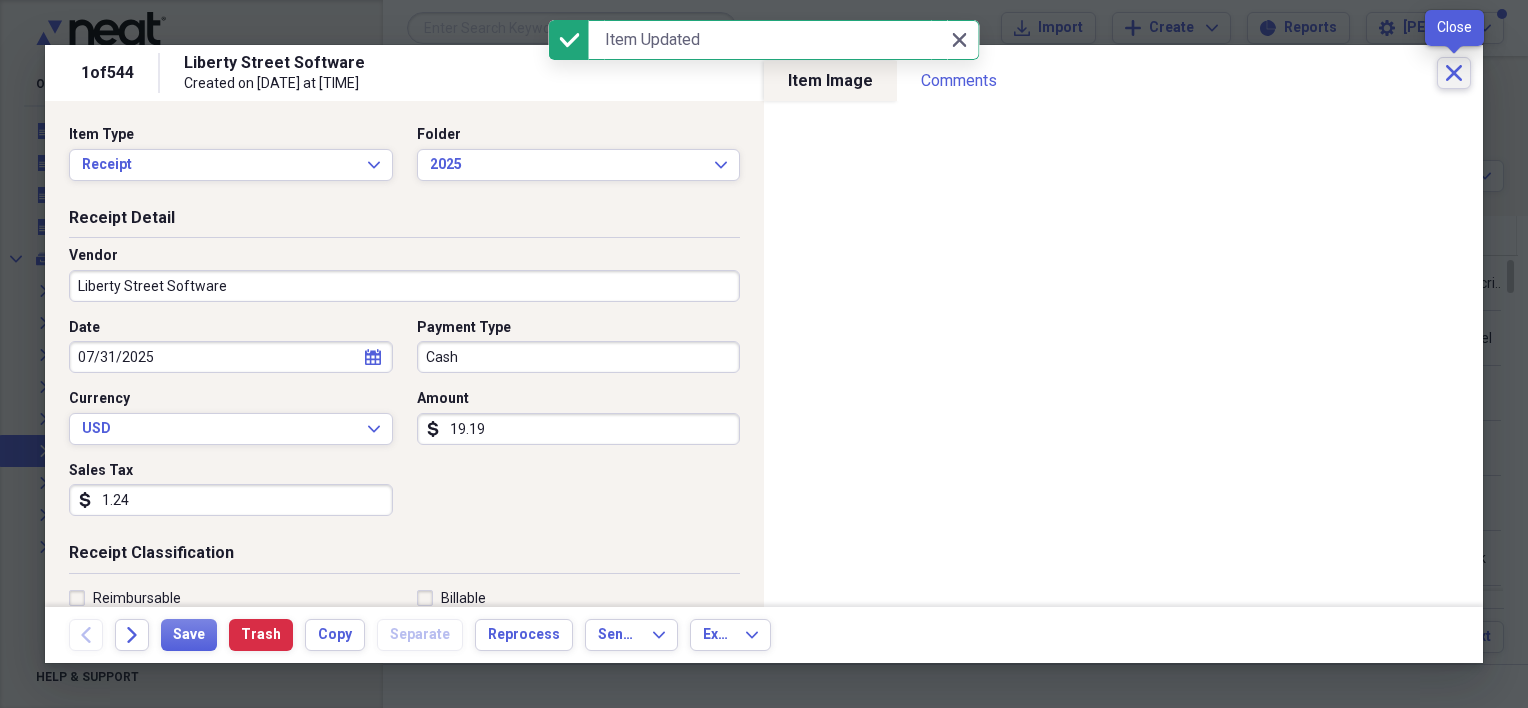 click on "Close" at bounding box center [1454, 73] 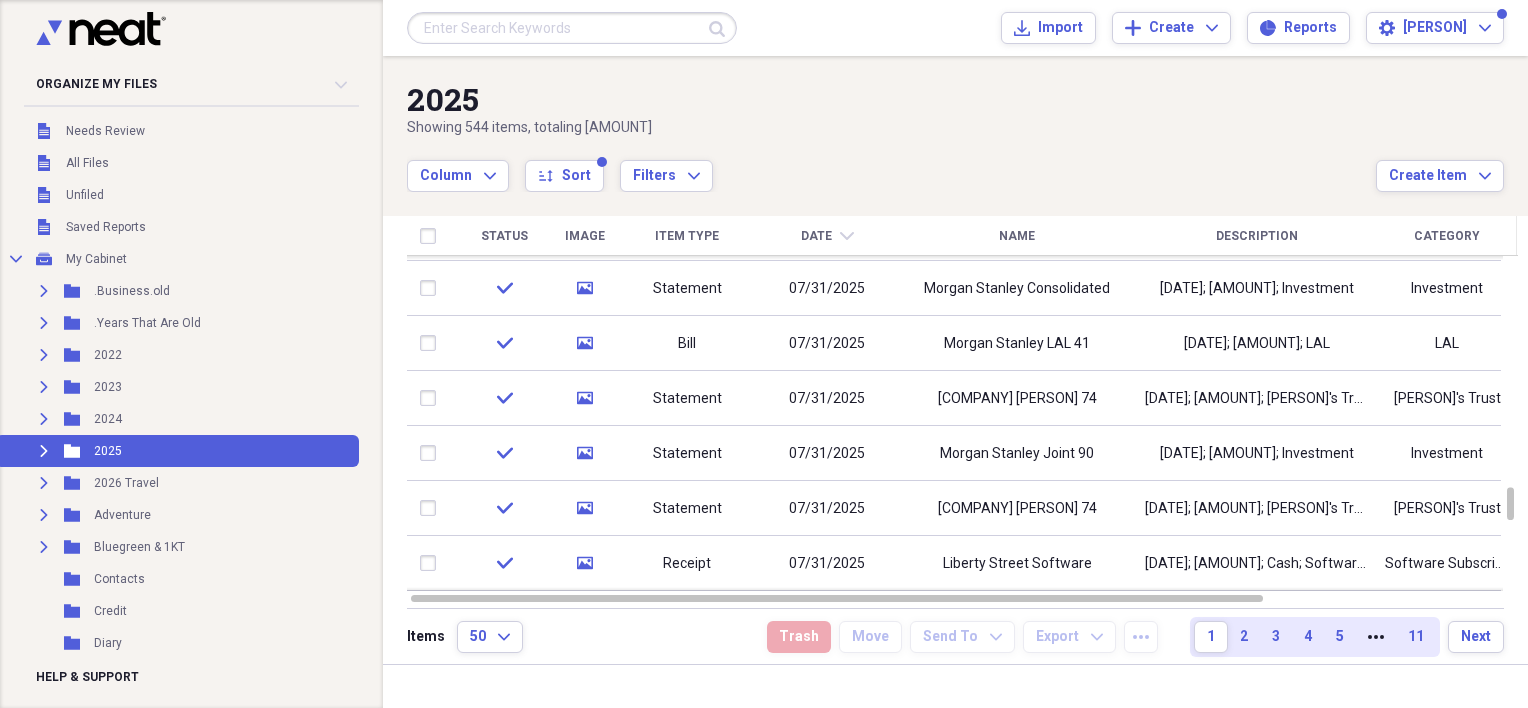click on "Date" at bounding box center [816, 236] 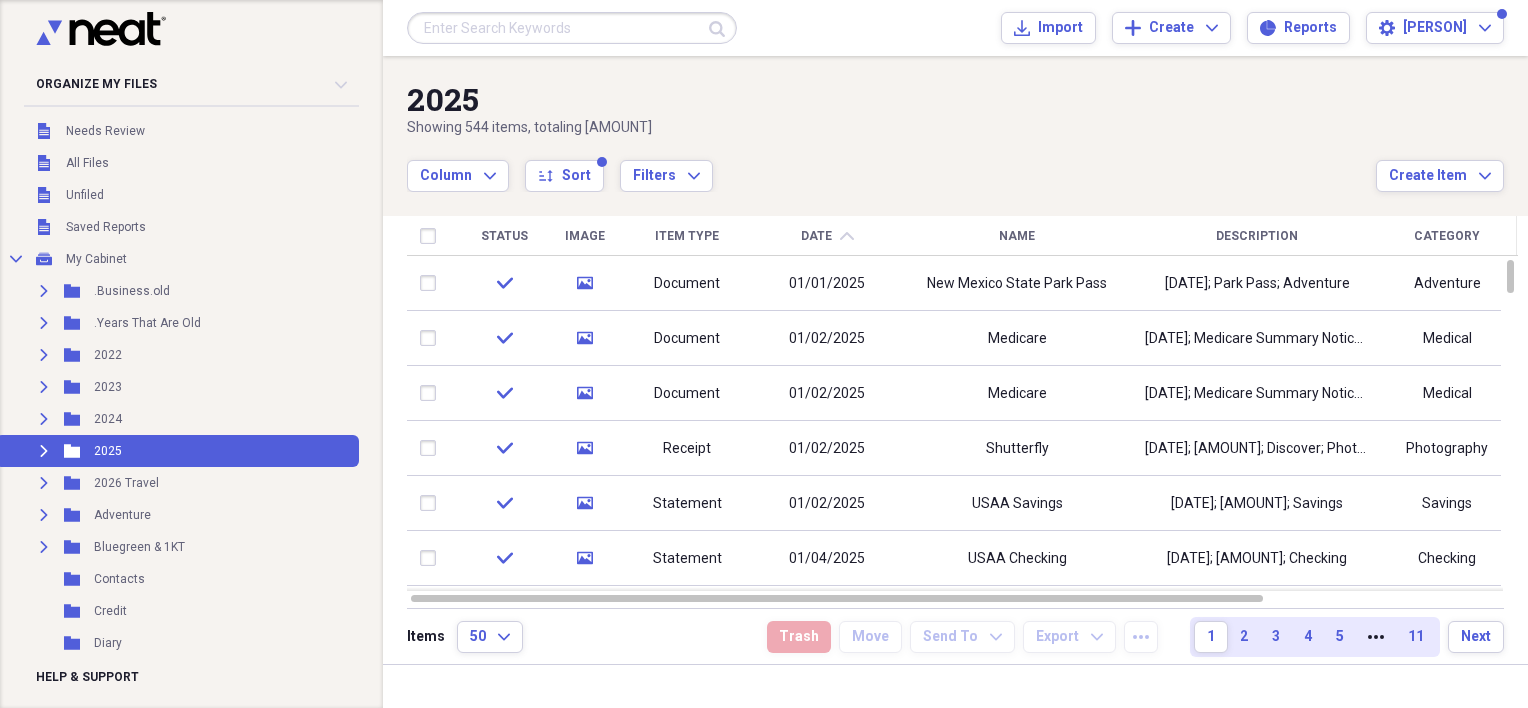 click on "Date" at bounding box center [816, 236] 